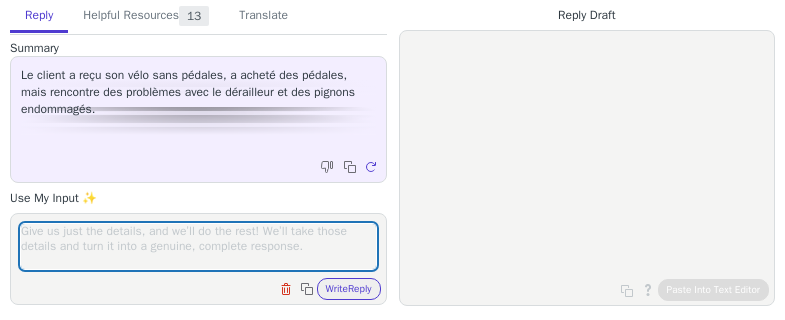 scroll, scrollTop: 0, scrollLeft: 0, axis: both 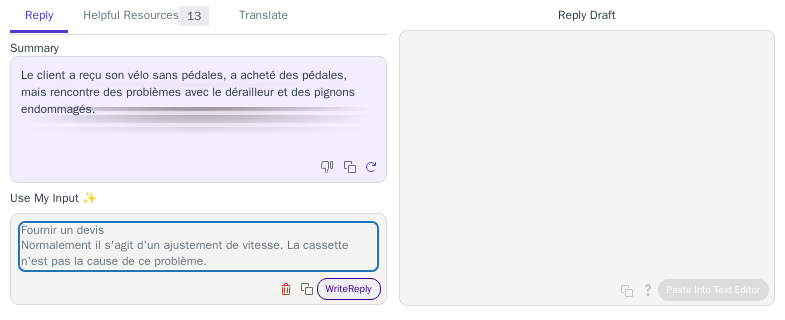 type on "Fournir un devis
Normalement il s'agit d'un ajustement de vitesse. La cassette n'est pas la cause de ce problème." 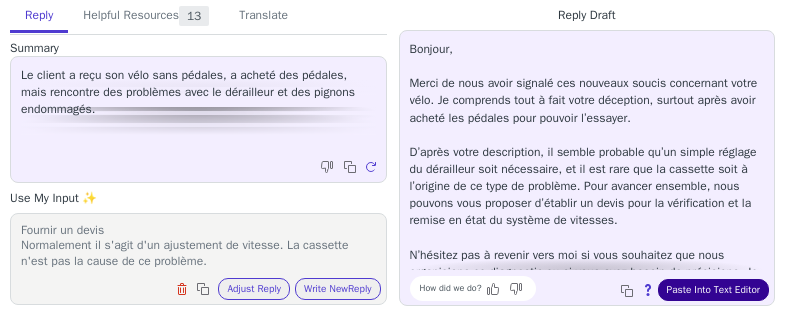 click on "Paste Into Text Editor" at bounding box center (713, 290) 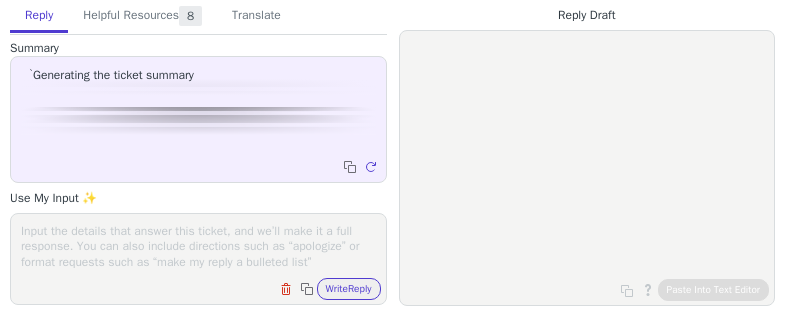 scroll, scrollTop: 0, scrollLeft: 0, axis: both 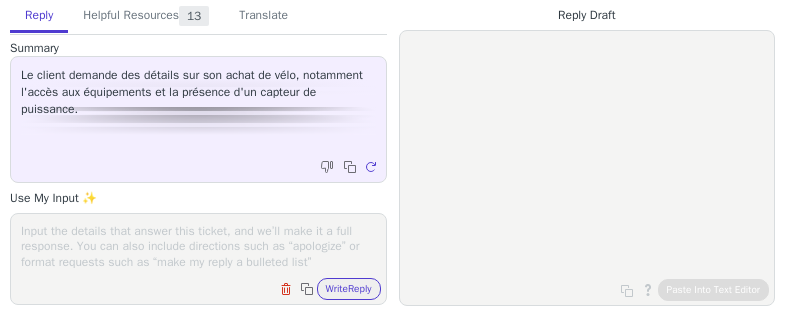 click at bounding box center (198, 246) 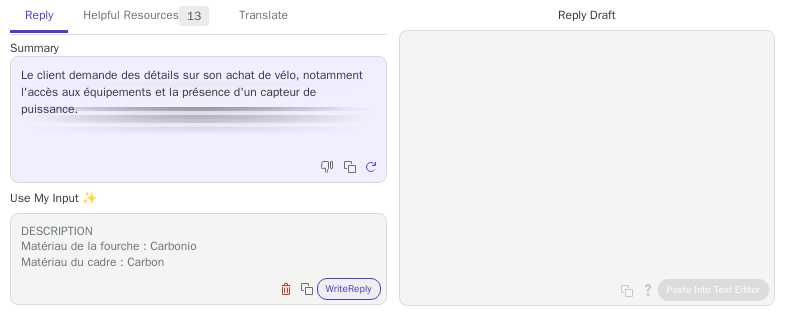 scroll, scrollTop: 247, scrollLeft: 0, axis: vertical 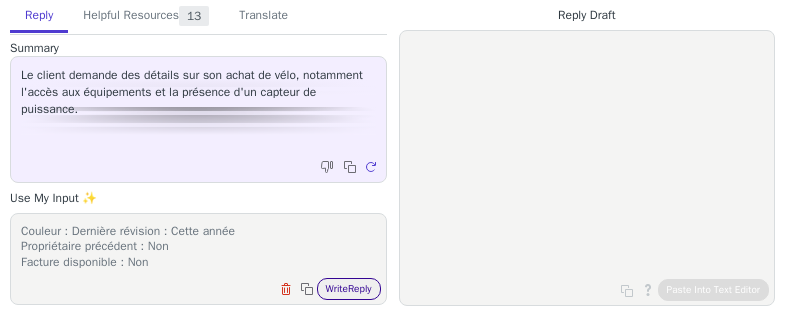 type on "DESCRIPTION
Matériau de la fourche : Carbonio
Matériau du cadre : Carbon
Dérailleur avant : Shimano Ultegra 11v Di2
Dérailleur arrière : Shimano Ultegra 11v Di2
Manivelle : Shimano Ultegra 11v Di2
Type de frein : Disc
Roues : Giant slr1 42mm
Selle : Giant
Tige de selle : Giant
Guidon : contact sl
Cassette : Shimano Ultegra 11v 11/30
Condition : Bonne
Année : 2019
Taille du cadre : S
Kilométrage : 3000 - 10000 km
Couleur : Dernière révision : Cette année
Propriétaire précédent : Non
Facture disponible : Non" 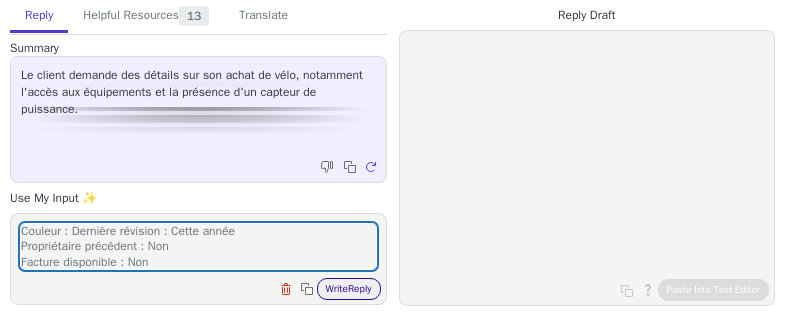 click on "Write  Reply" at bounding box center [349, 289] 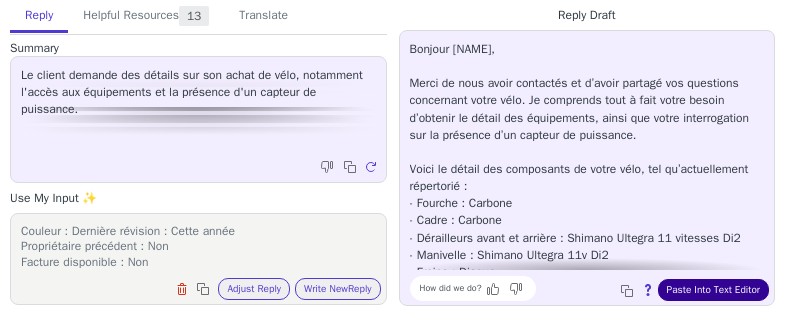 click on "Paste Into Text Editor" at bounding box center [713, 290] 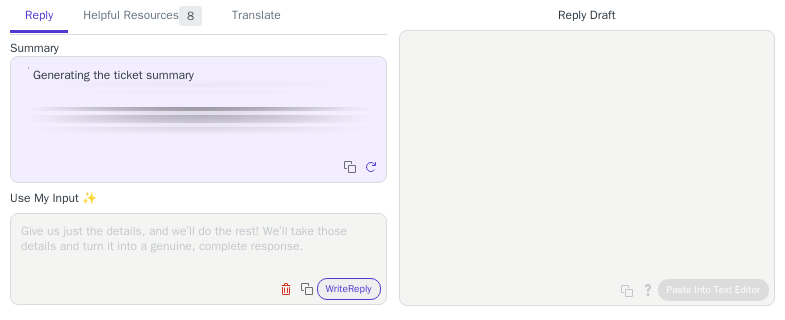 scroll, scrollTop: 0, scrollLeft: 0, axis: both 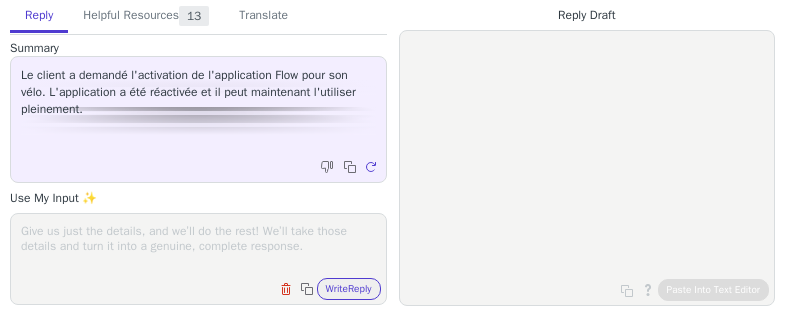 click at bounding box center (198, 246) 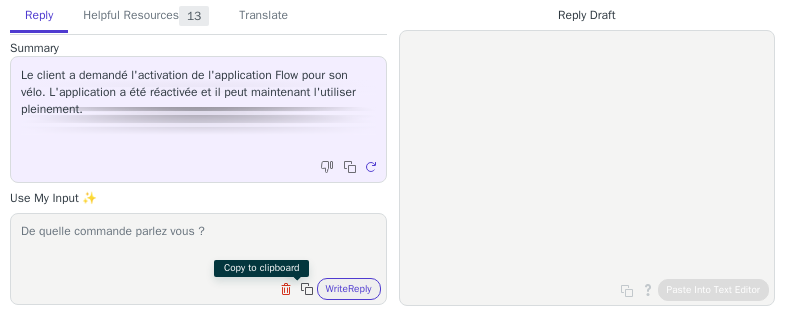 type on "De quelle commande parlez vous ?" 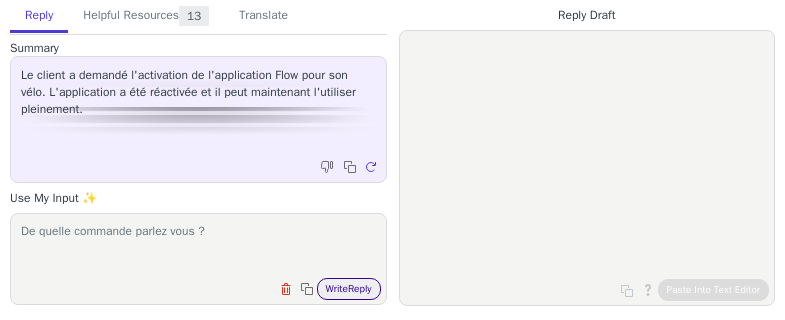 click on "Write  Reply" at bounding box center [349, 289] 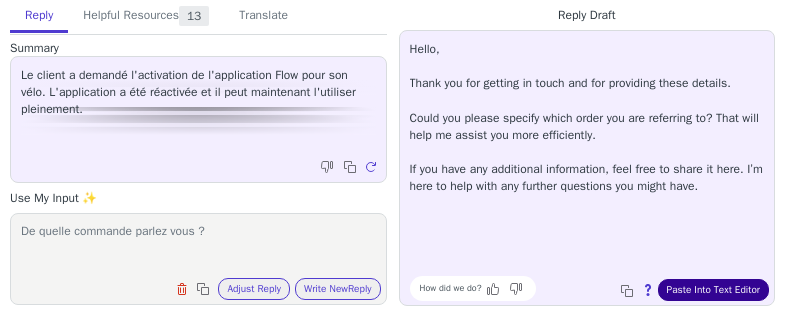 click on "Paste Into Text Editor" at bounding box center [713, 290] 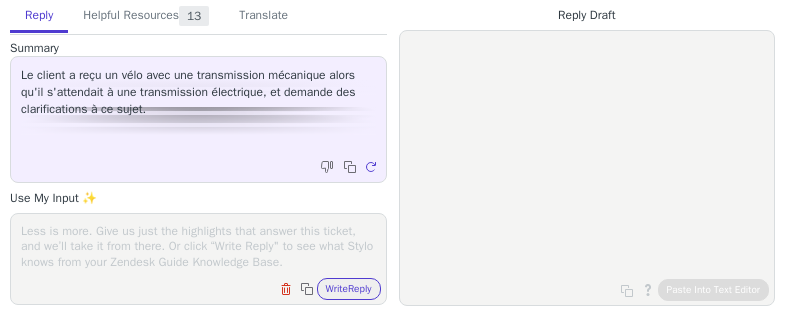 scroll, scrollTop: 0, scrollLeft: 0, axis: both 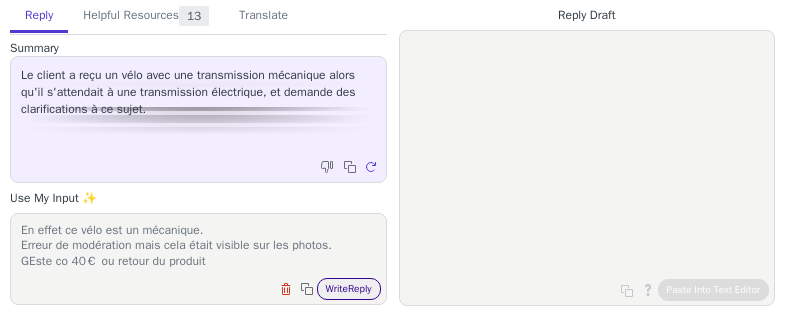 type on "En effet ce vélo est un mécanique.
Erreur de modération mais cela était visible sur les photos.
GEste co 40€ ou retour du produit" 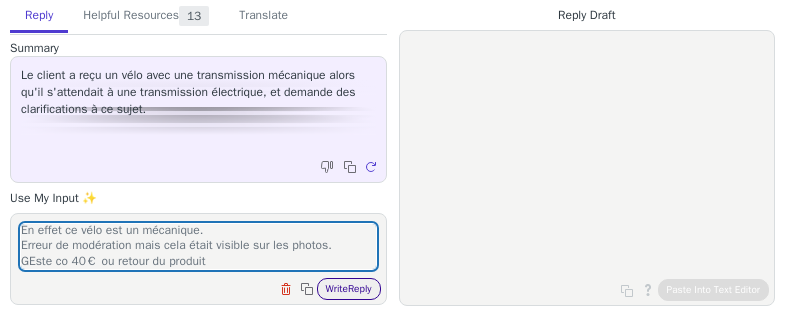 click on "Write  Reply" at bounding box center (349, 289) 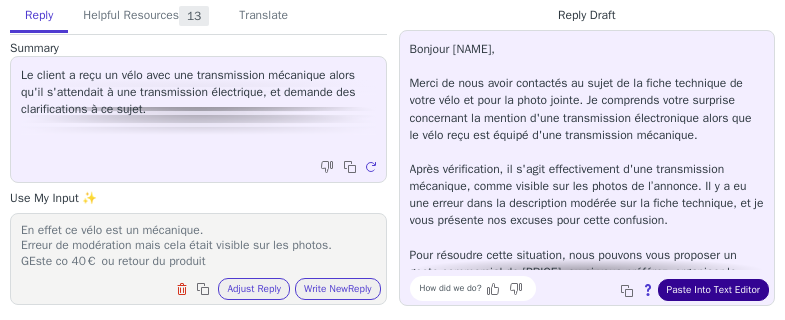 click on "Paste Into Text Editor" at bounding box center [713, 290] 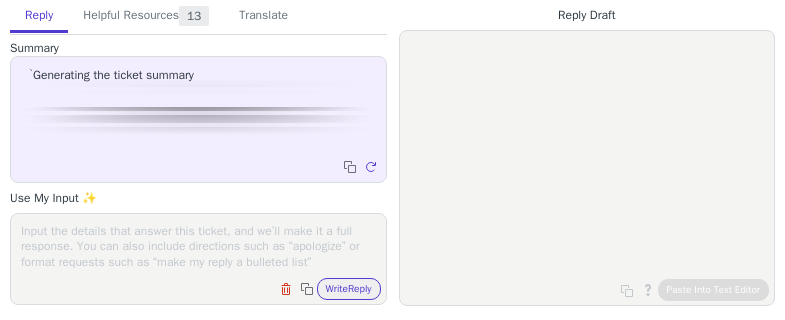 scroll, scrollTop: 0, scrollLeft: 0, axis: both 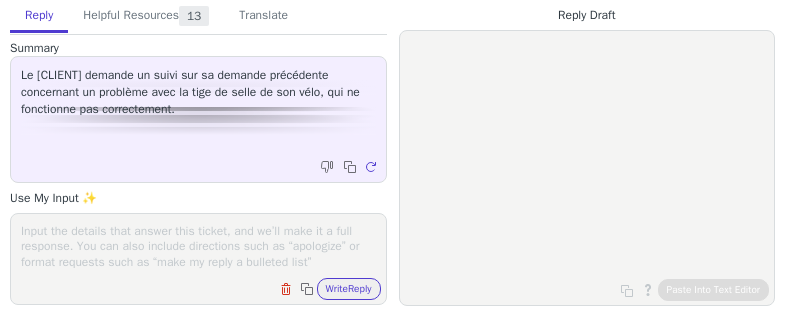 click at bounding box center (198, 246) 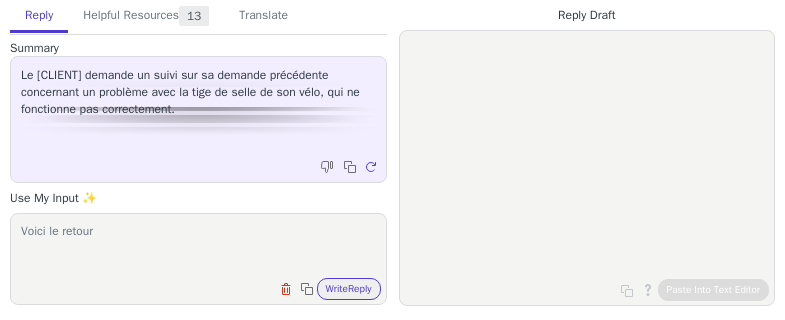 paste on "Malheureusement, le fonctionnement de la cartouche est compromis. Comme il s'agit d'un système fermé, l'hypothèse la plus probable est que lors de l'opération décrite de démontage et de graissage initial, le [CLIENT] a compromis le fonctionnement.
Nous avons également contacté corratec et la seule solution proposée est le remplacement total de la tige de selle." 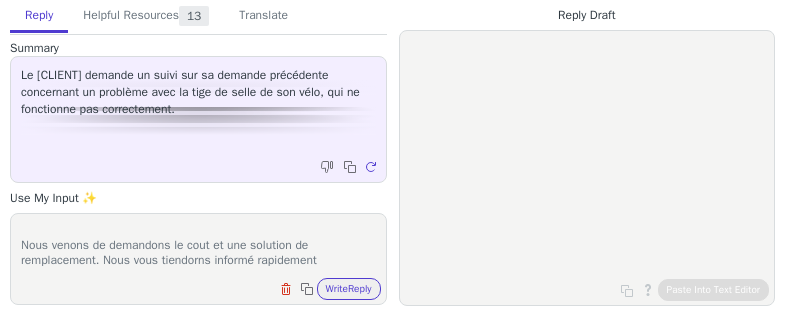 scroll, scrollTop: 140, scrollLeft: 0, axis: vertical 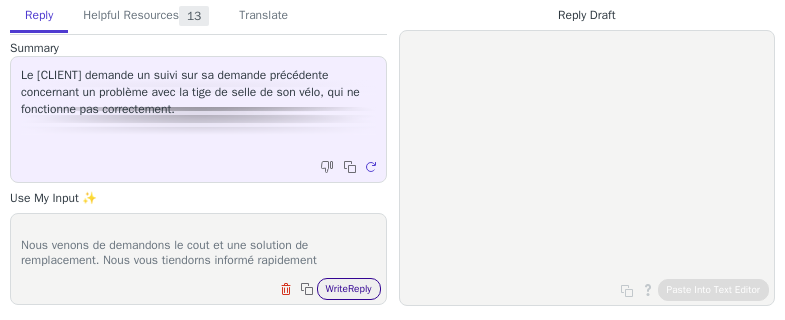 type on "Voici le retour Malheureusement, le fonctionnement de la cartouche est compromis. Comme il s'agit d'un système fermé, l'hypothèse la plus probable est que lors de l'opération décrite de démontage et de graissage initial, le client a compromis le fonctionnement.
Nous avons également contacté corratec et la seule solution proposée est le remplacement total de la tige de selle.
Nous venons de demandons le cout et une solution de remplacement. Nous vous tiendorns informé rapidement" 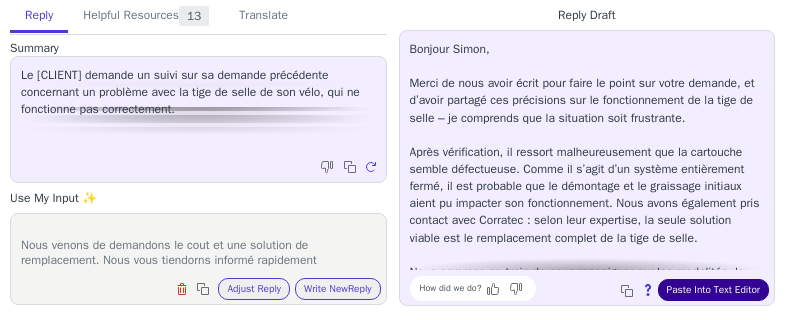 click on "Paste Into Text Editor" at bounding box center [713, 290] 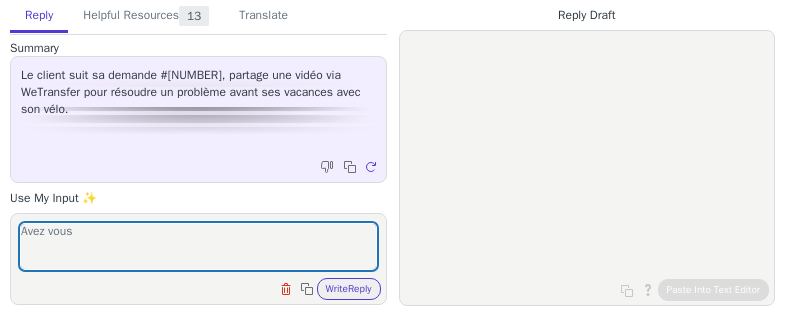 scroll, scrollTop: 0, scrollLeft: 0, axis: both 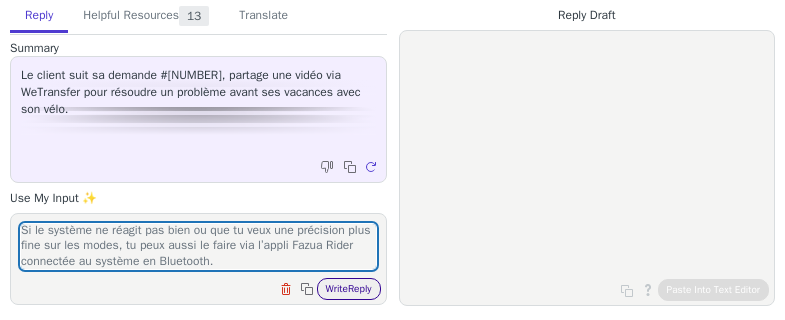 type on "Avez vous essayé :
Sur le Lapierre eZesty AM 9.0, le système d'assistance électrique est généralement basé sur le moteur Fazua Ride 50 Evation. Ce moteur a une commande (manette) déportée sur le cintre, qui permet de changer le niveau d’assistance à la volée.
👉 Pour baisser le niveau de puissance :
Repère la commande Fazua Remote :
Elle est souvent composée de deux boutons ou d'un poussoir vers le haut/bas sur le guidon.
Appuie sur le bouton du bas (ou vers le bas) :
Chaque pression descend d’un niveau :
Rocket (Rose) → River (Bleu) → Breeze (Vert) → Off (Blanc ou aucun voyant)
Un témoin LED change de couleur pour t’indiquer le niveau actuel :
🌪️ Rose = Max (Rocket)
🌊 Bleu = Moyen (River)
🍃 Vert = Eco (Breeze)
⚪ Blanc ou éteint = Off
🛠️ Petit conseil :
Si le système ne réagit pas bien ou que tu veux une précision plus fine sur les modes, tu peux aussi le faire via l’appli Fazua Rider connectée au système en Bluetooth." 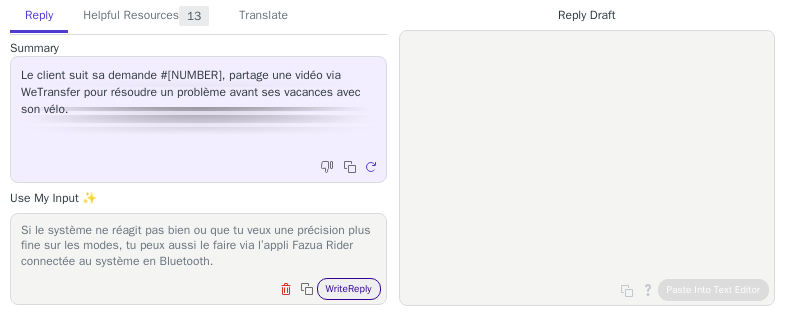 click on "Write  Reply" at bounding box center [349, 289] 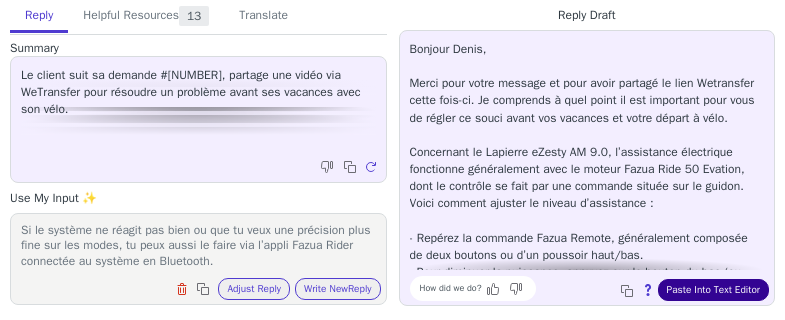 click on "Paste Into Text Editor" at bounding box center (713, 290) 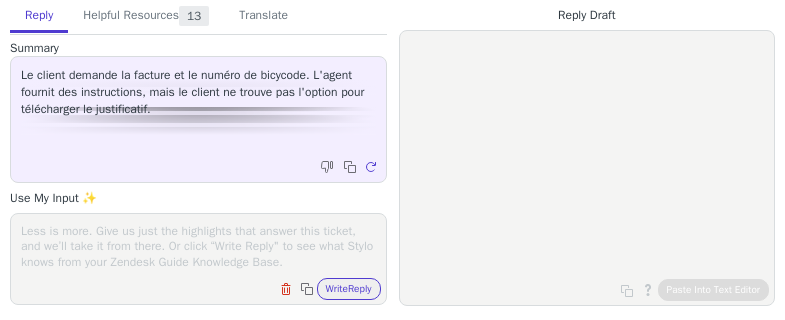scroll, scrollTop: 0, scrollLeft: 0, axis: both 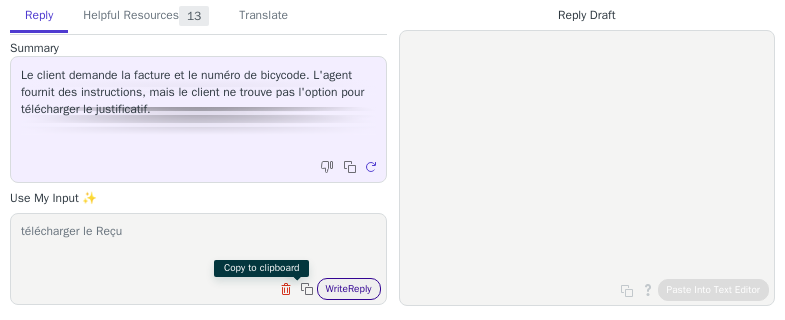type on "télécharger le Reçu" 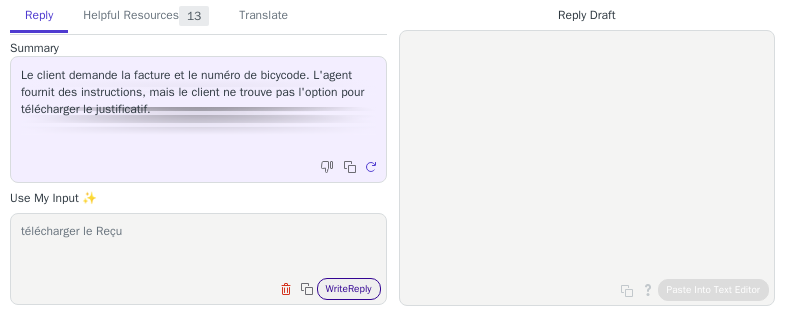 click on "Write  Reply" at bounding box center (349, 289) 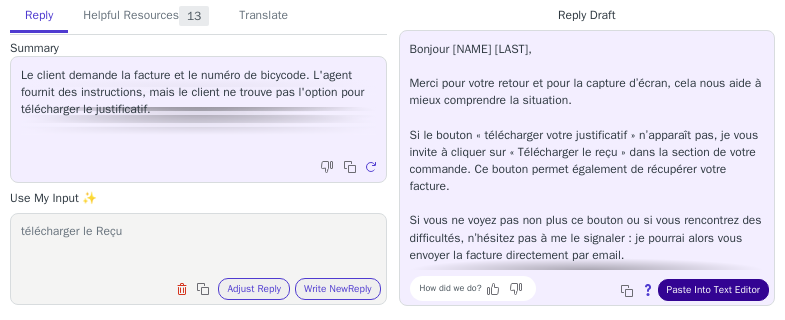 click on "Paste Into Text Editor" at bounding box center (713, 290) 